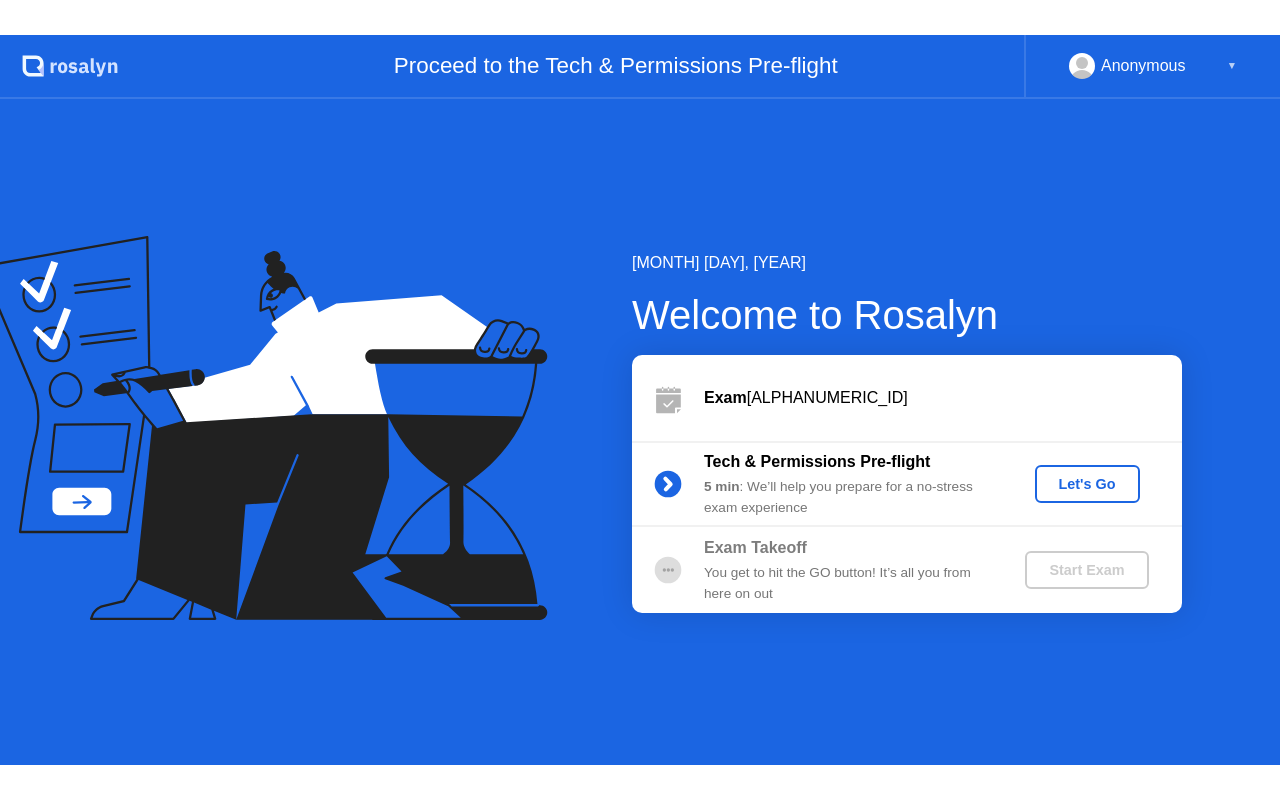 scroll, scrollTop: 0, scrollLeft: 0, axis: both 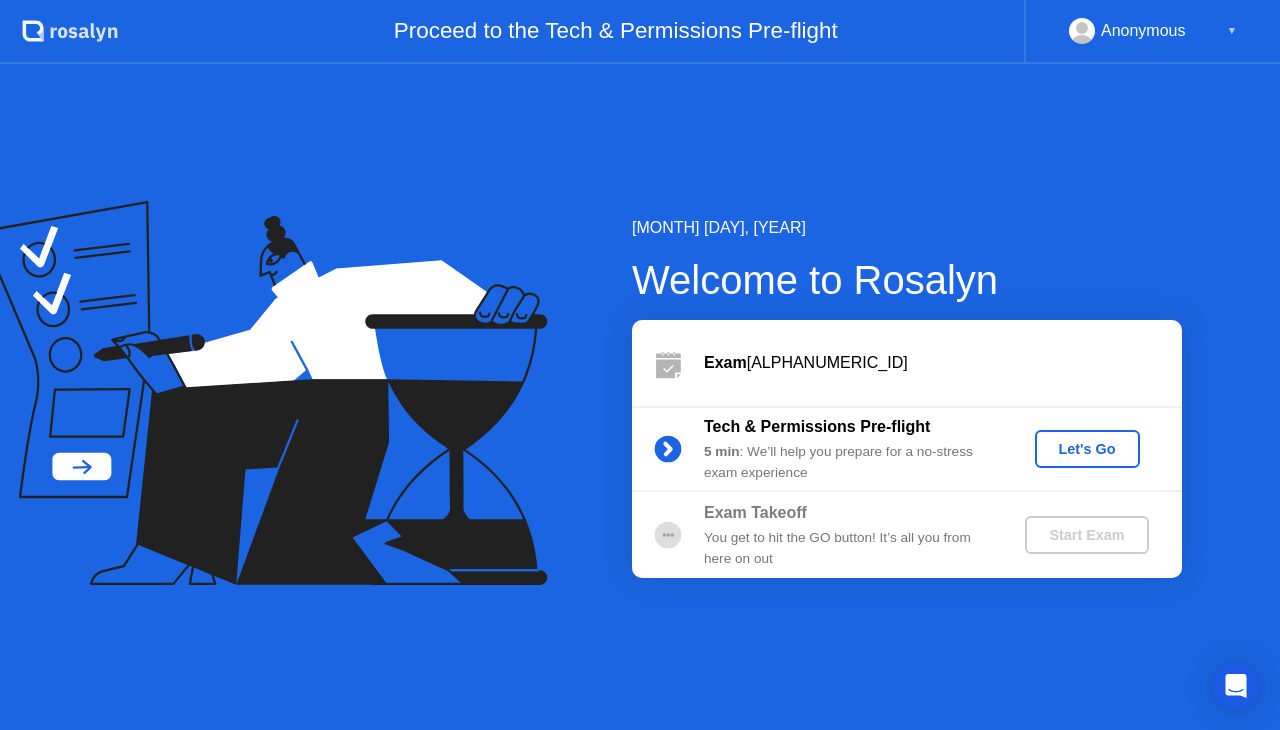 click on "Let's Go" 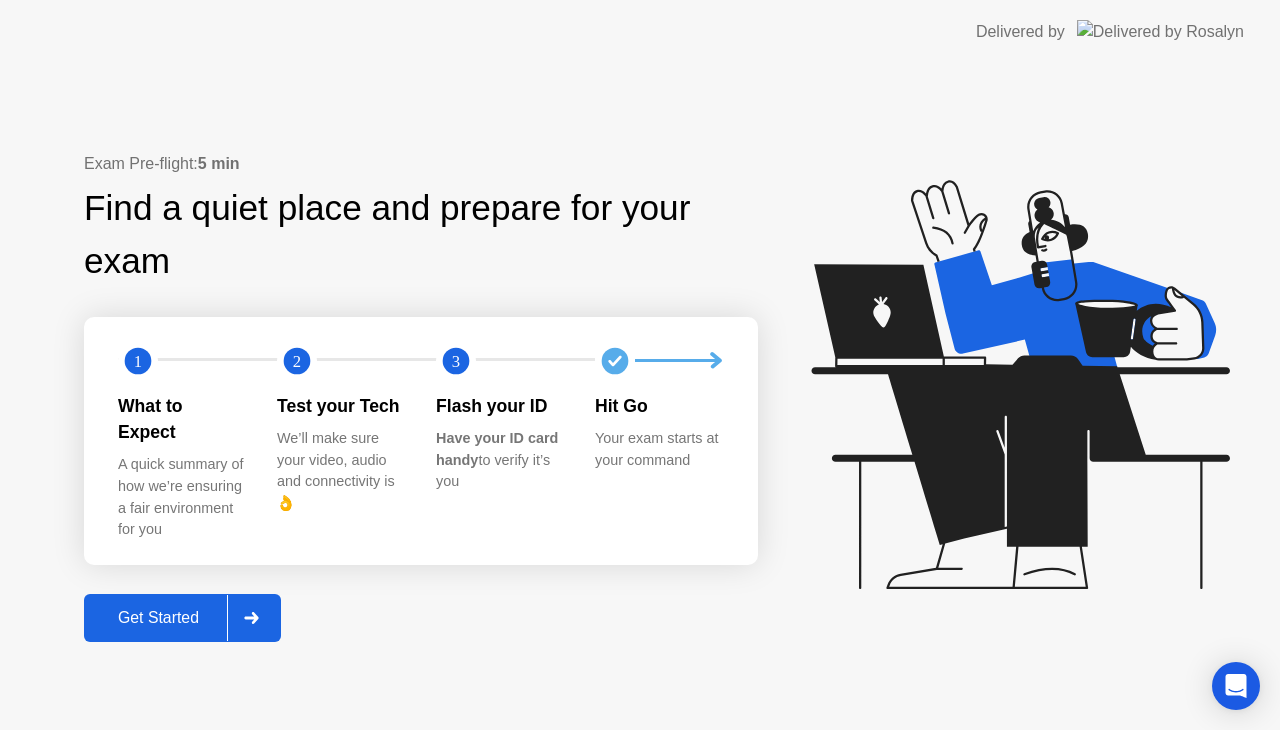 click on "Get Started" 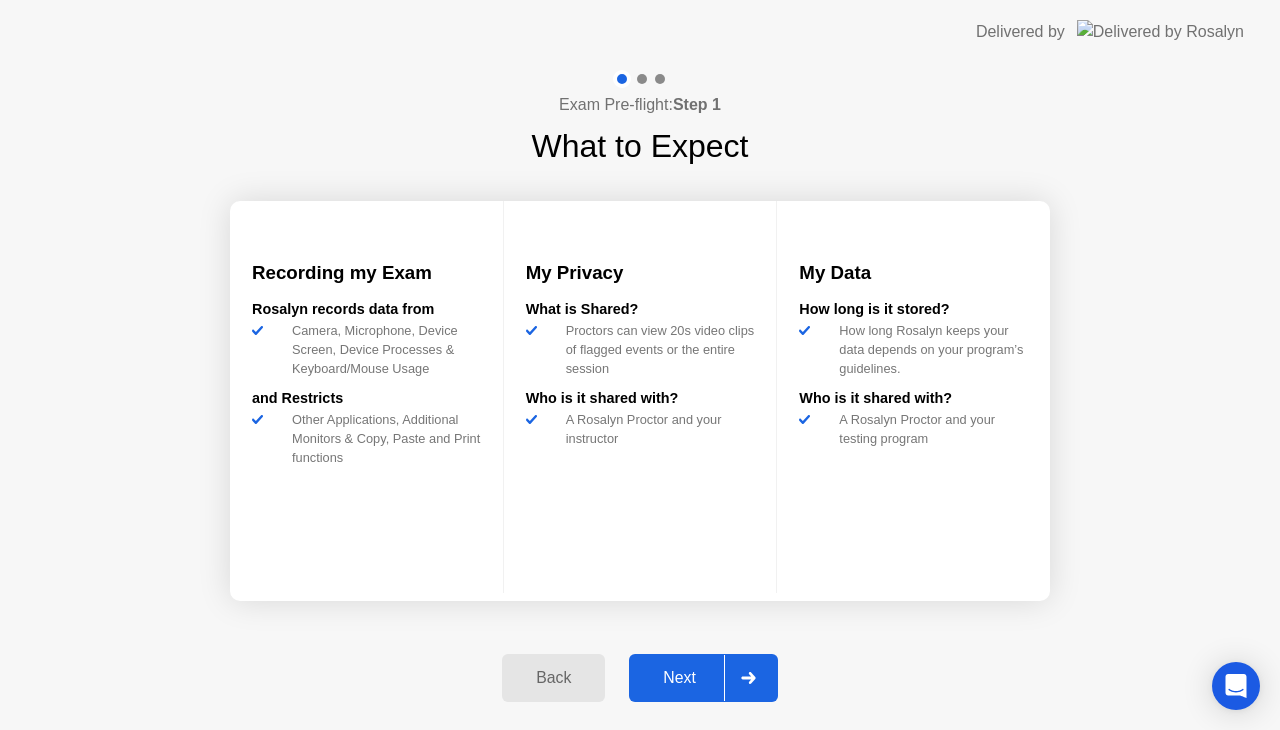 click on "Next" 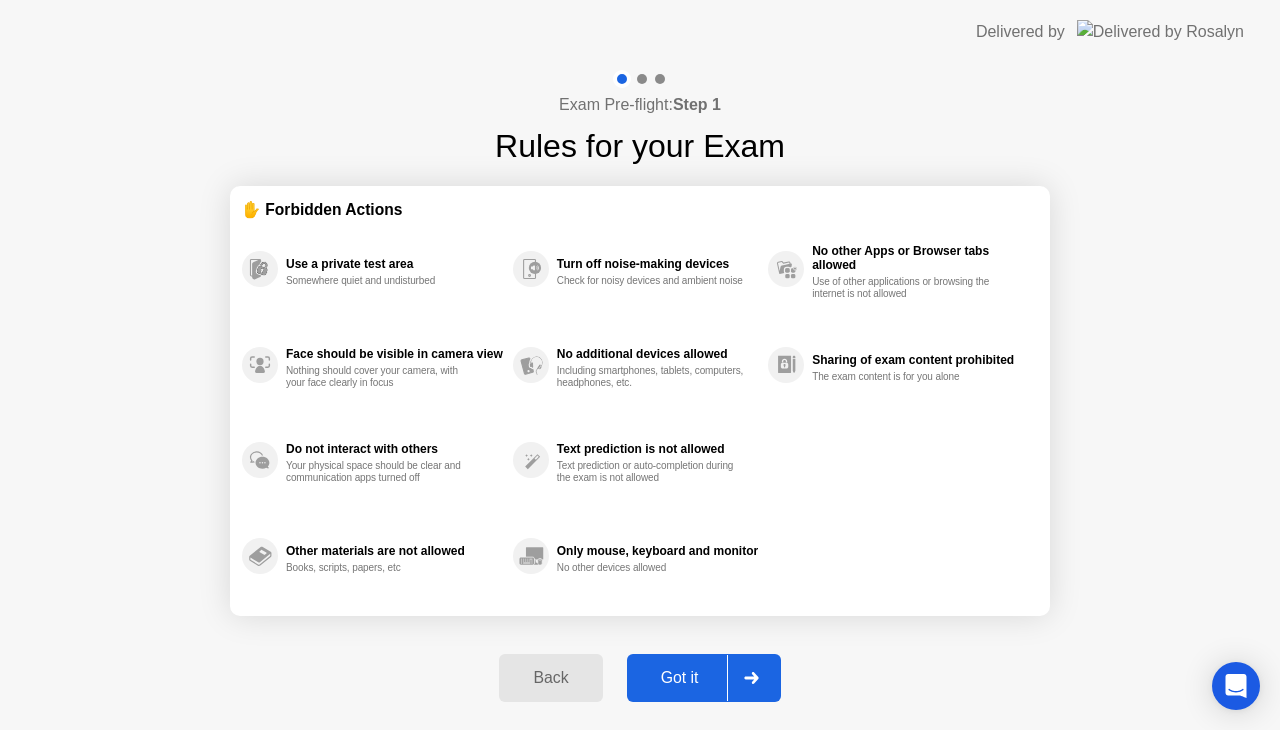 click on "Got it" 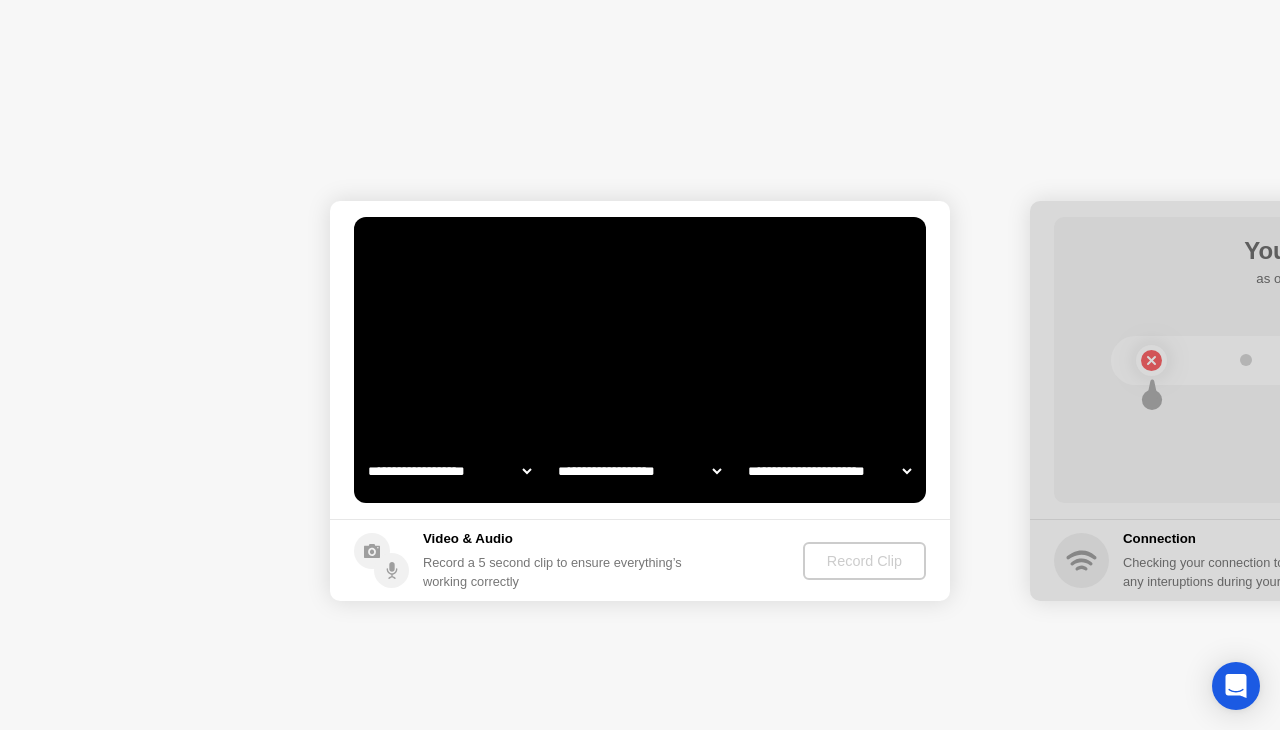 select on "**********" 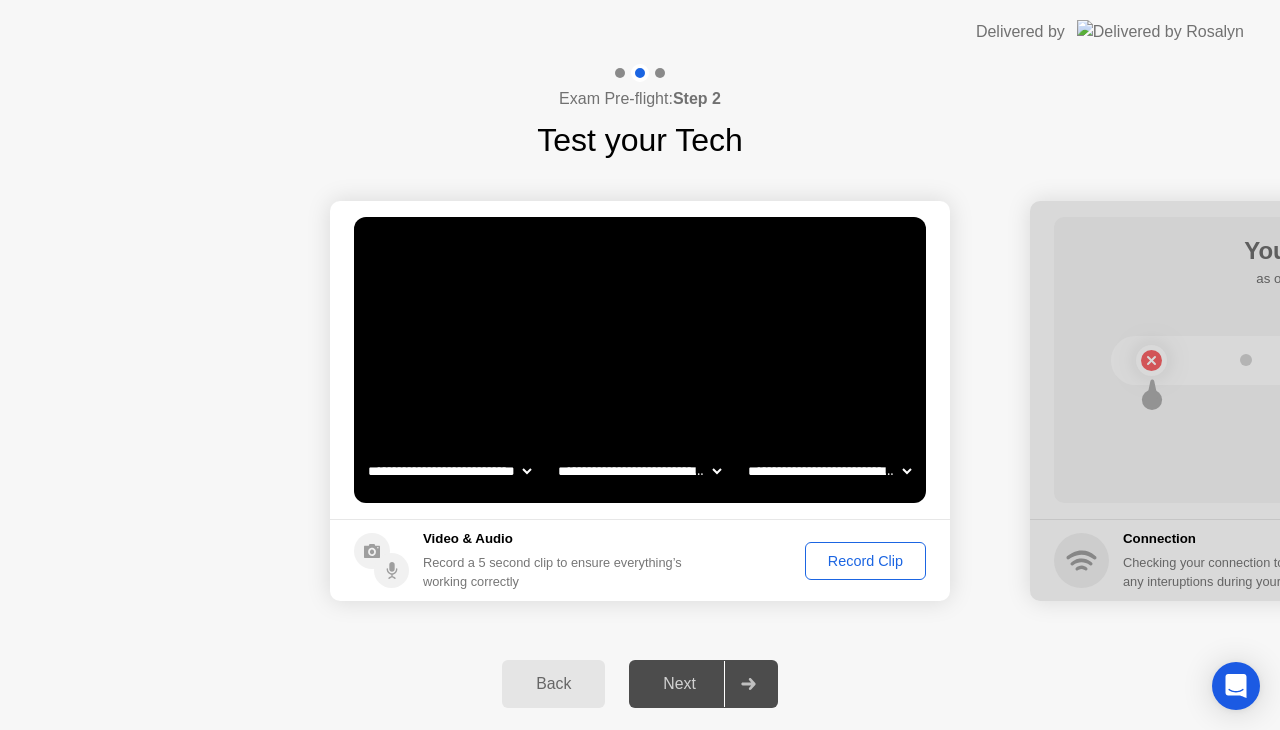 click on "**********" 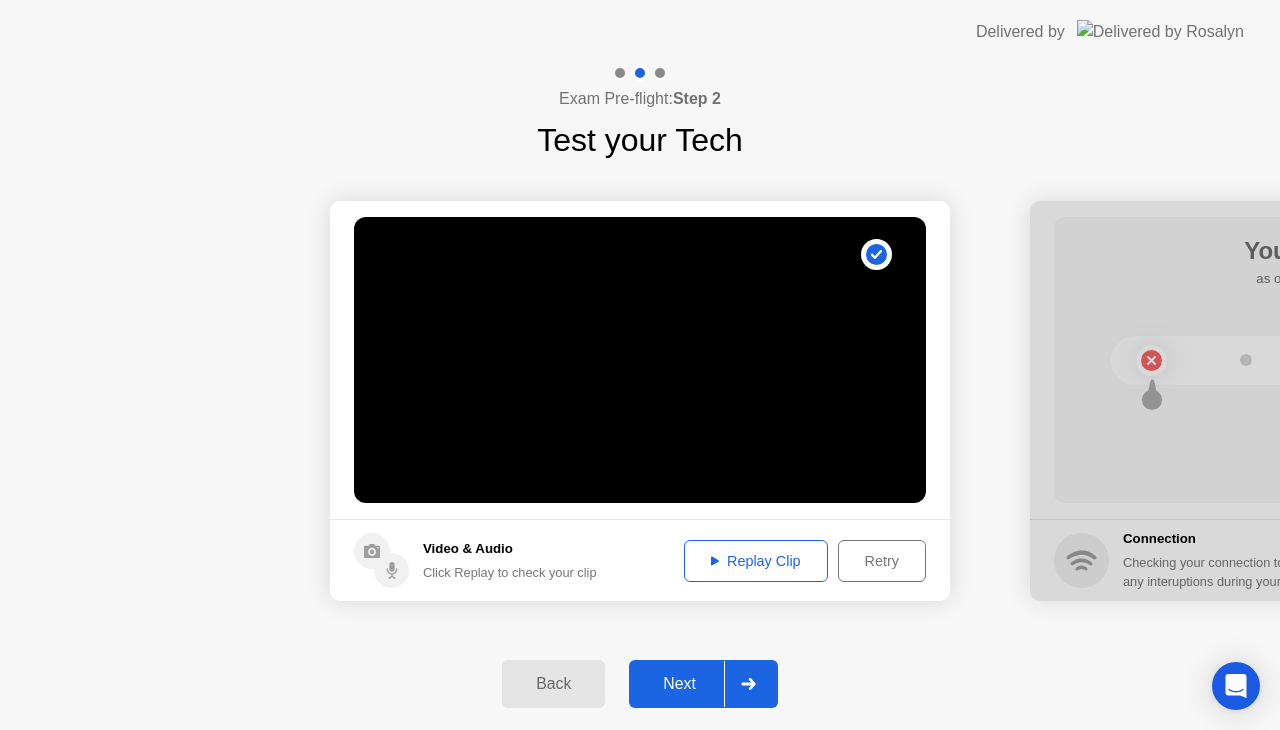 click on "Replay Clip" 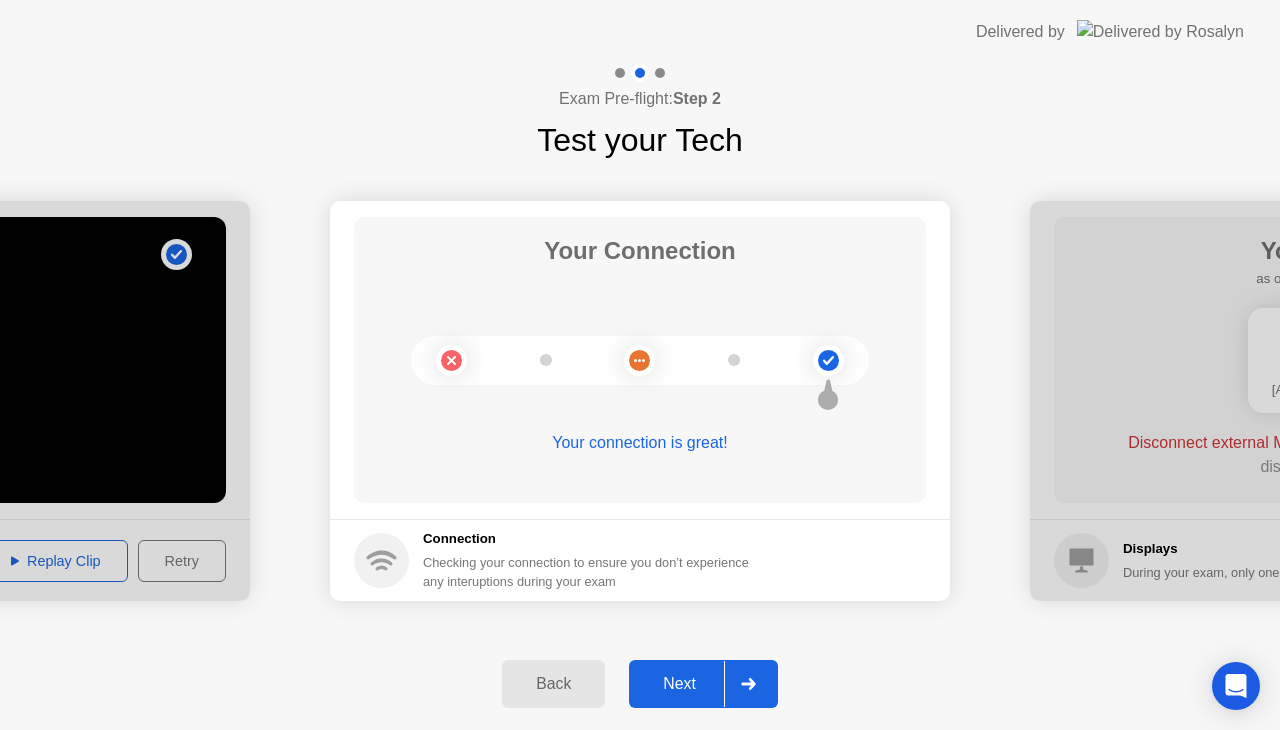 click on "Next" 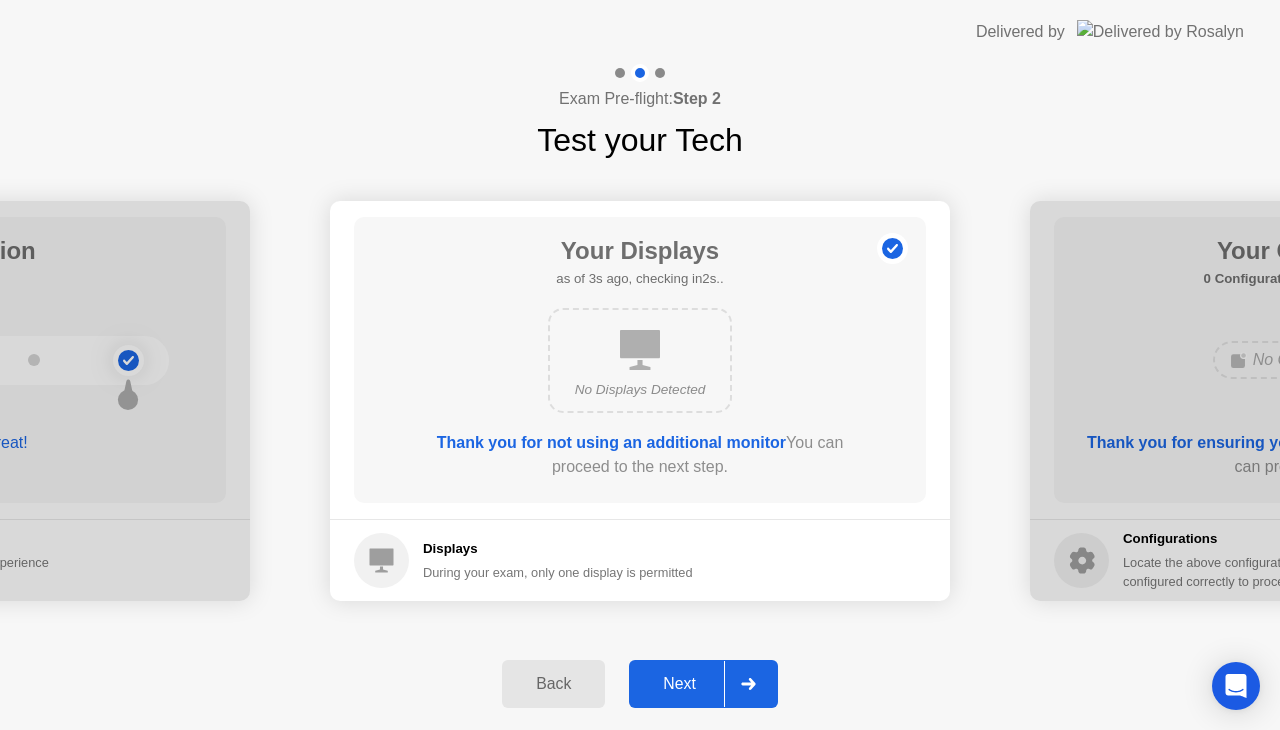 click on "Next" 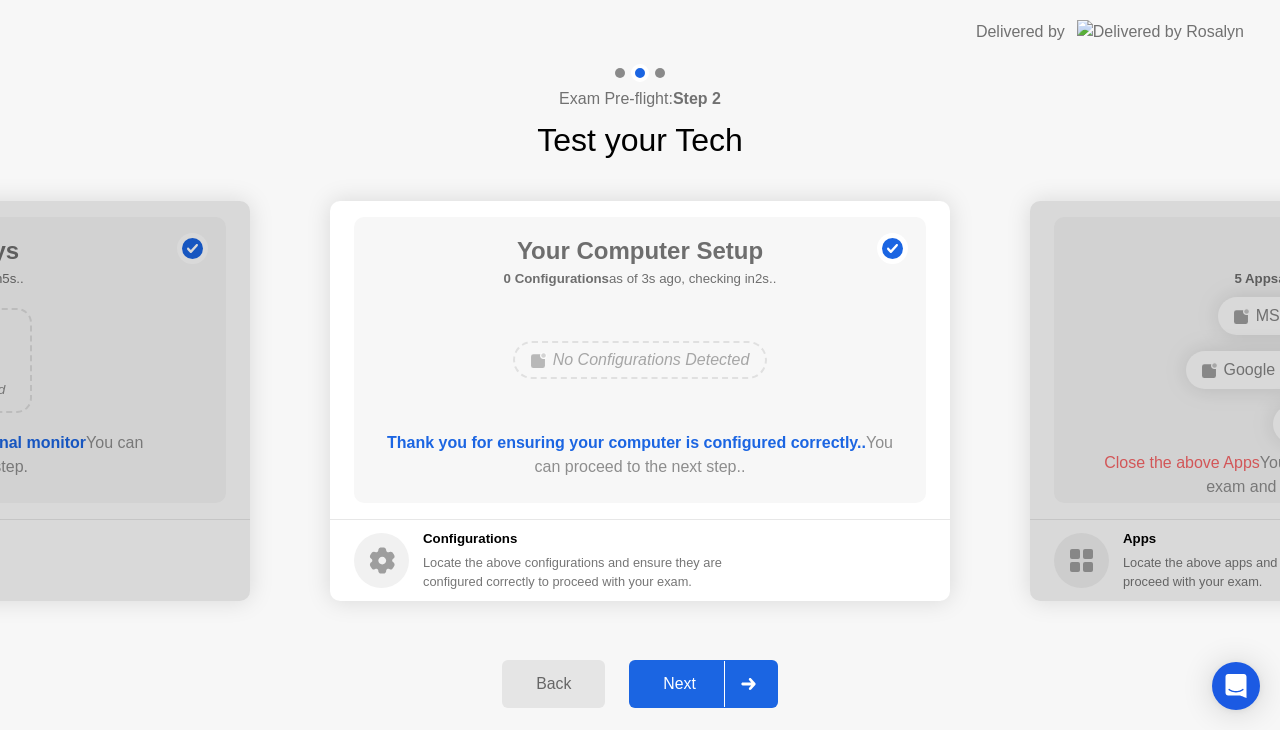 click on "Next" 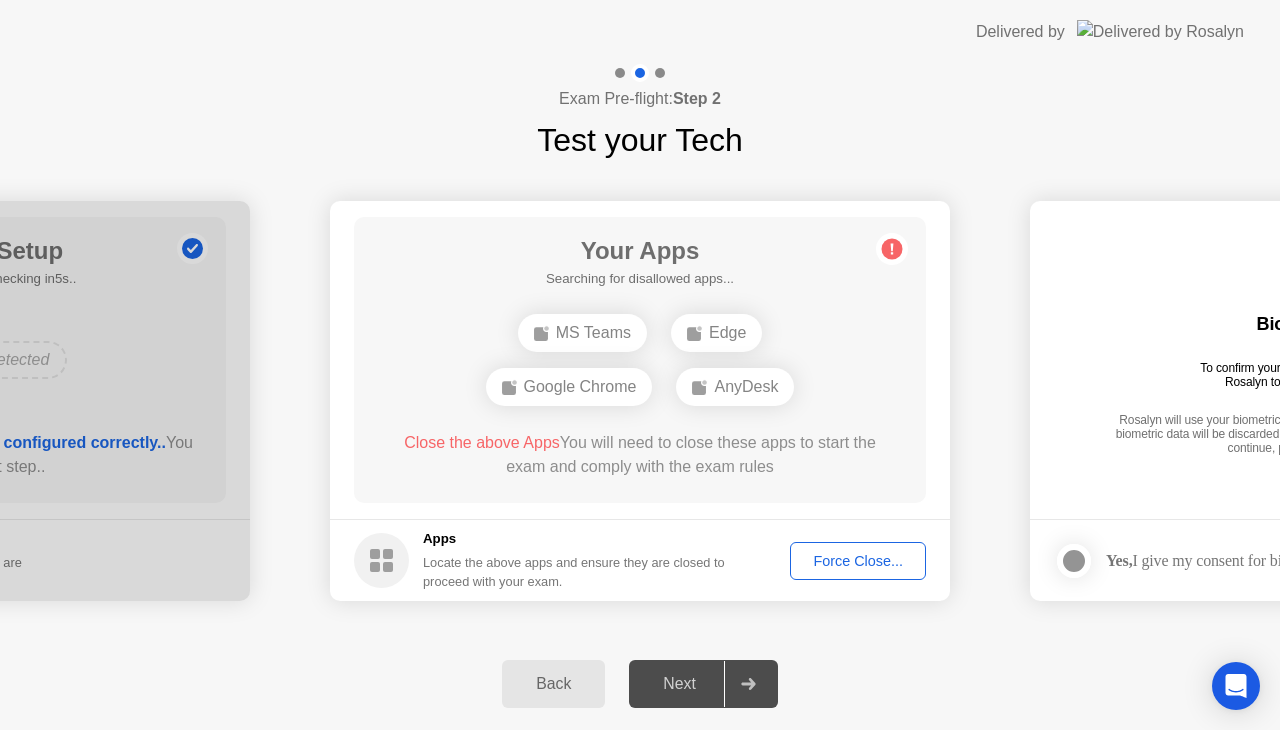 click on "**********" 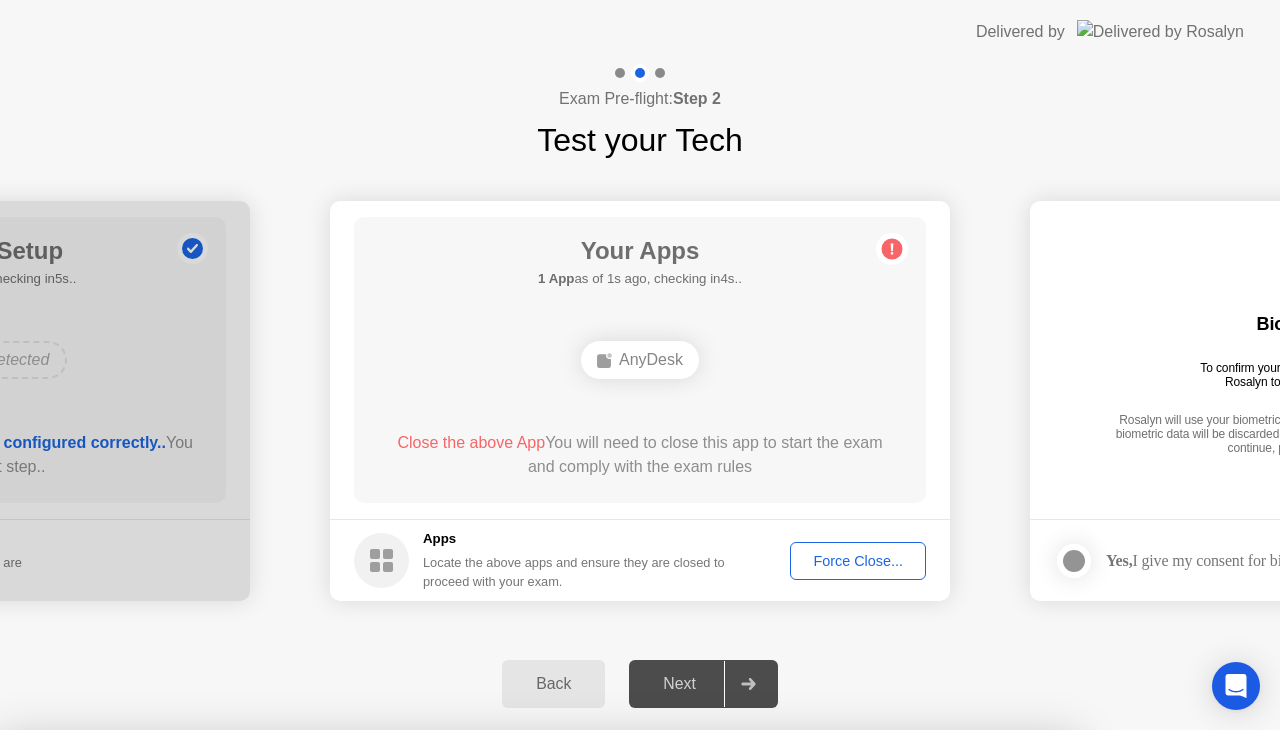 click at bounding box center [640, 730] 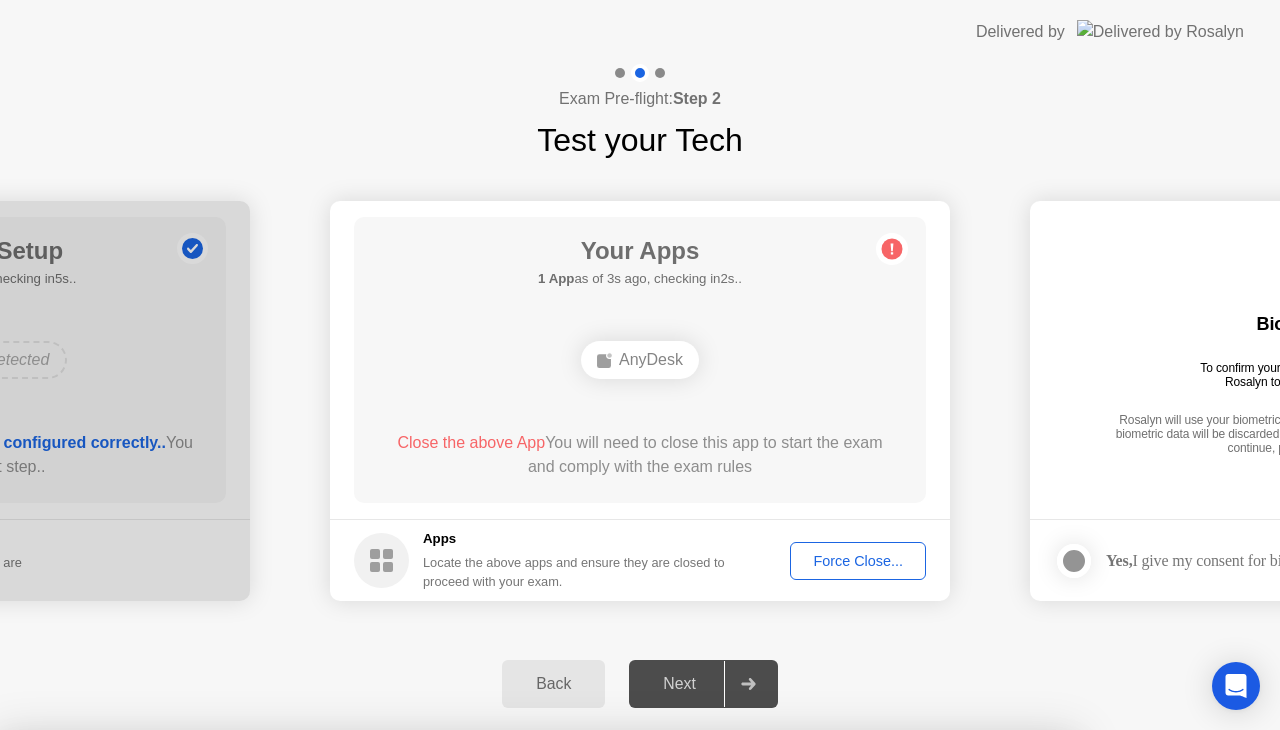 click on "Continue" at bounding box center [629, 1135] 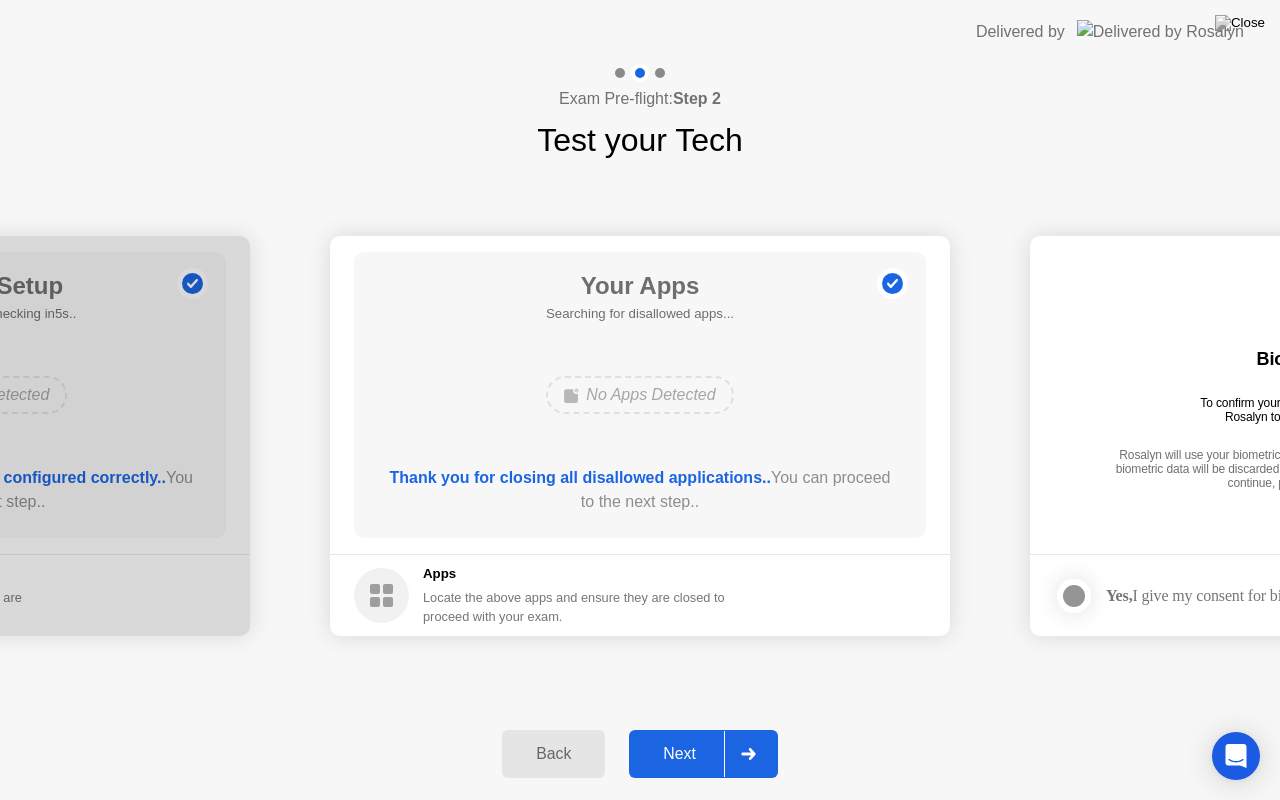 click on "Next" 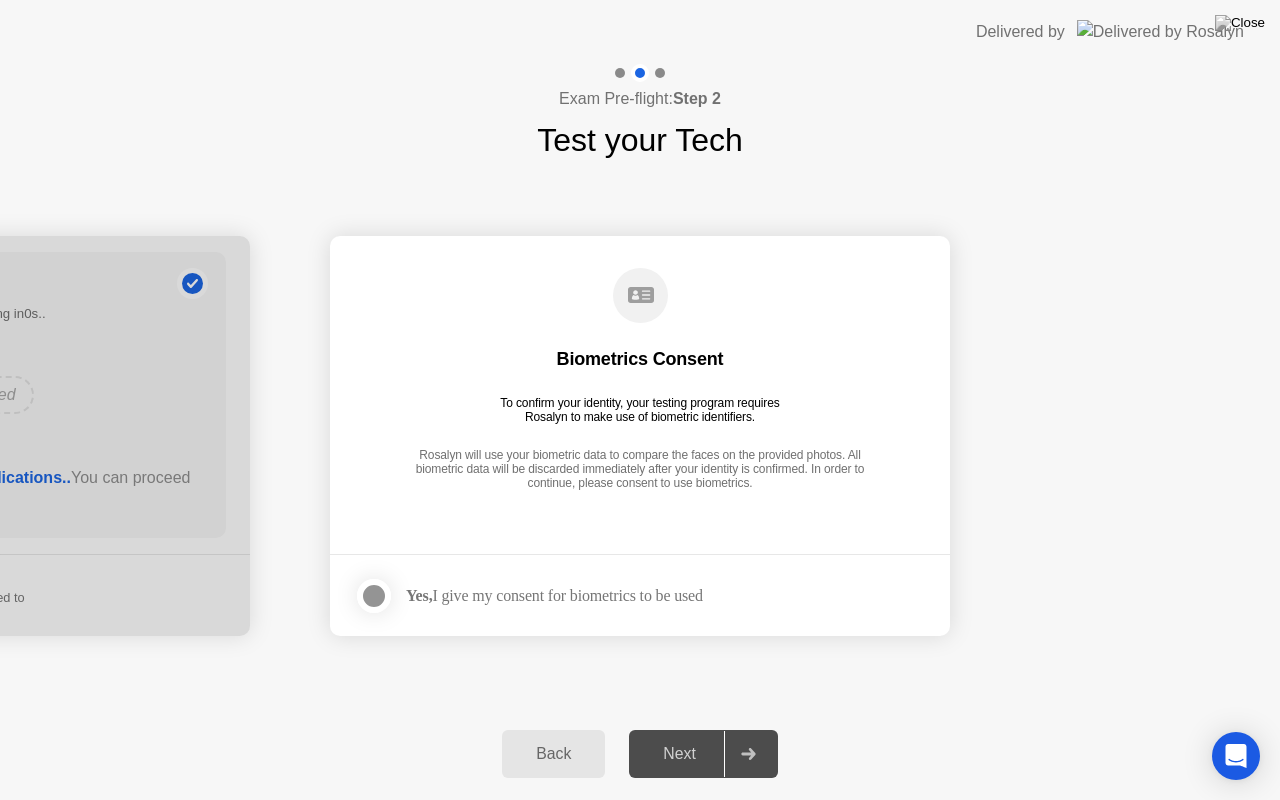 click 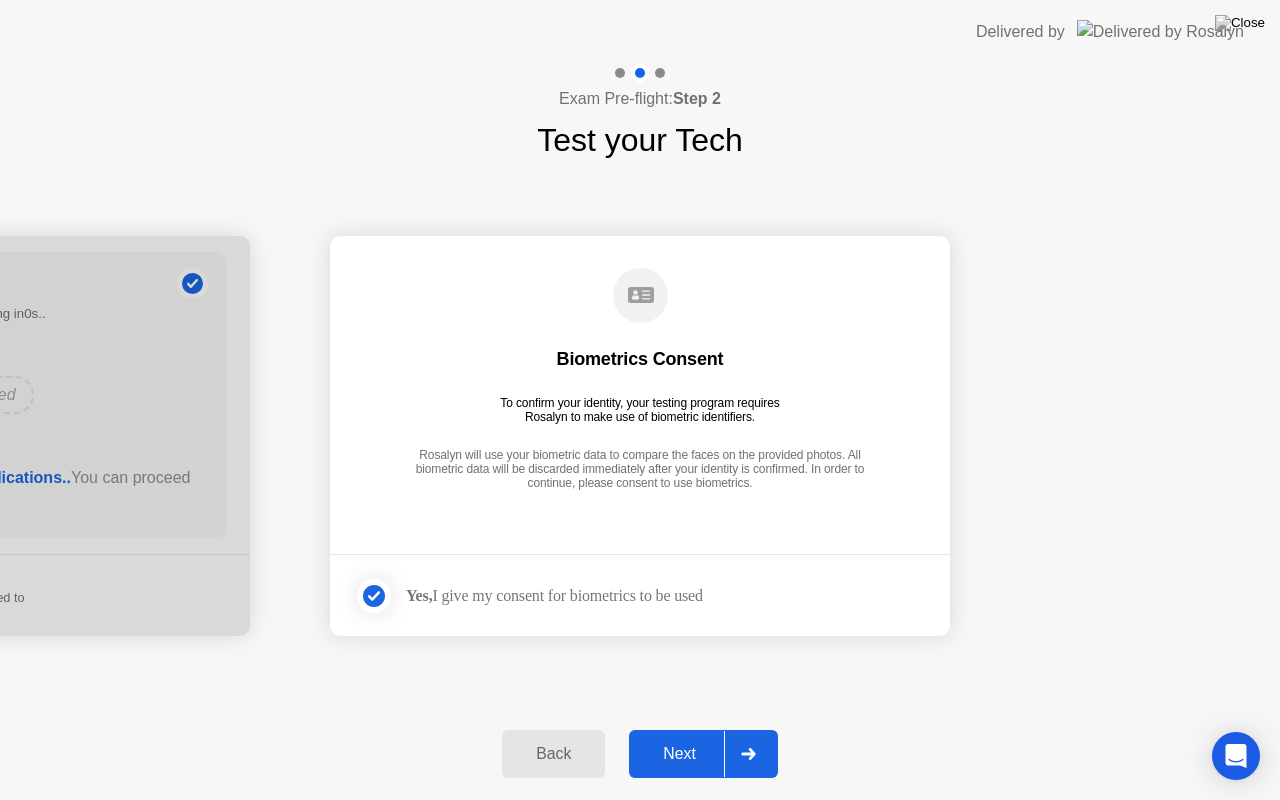 click on "Next" 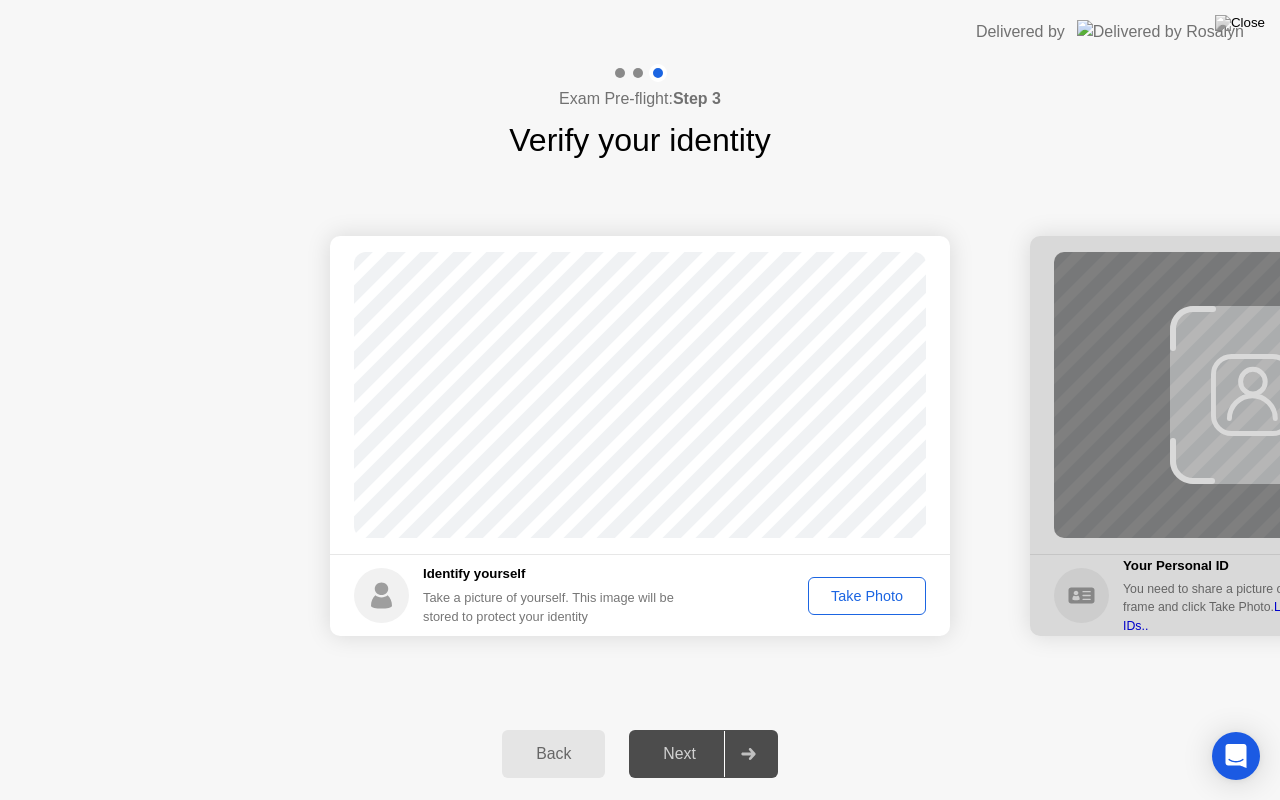 click on "Take Photo" 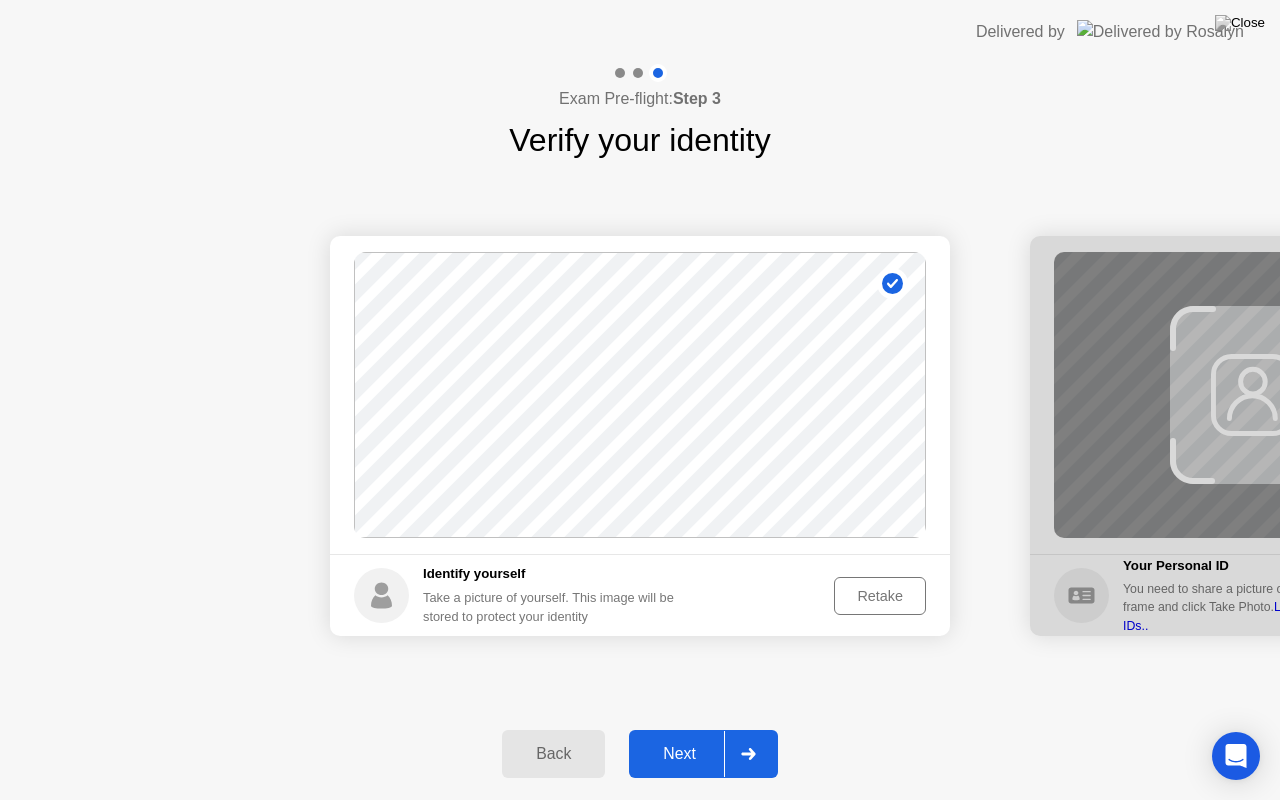 click on "Retake" 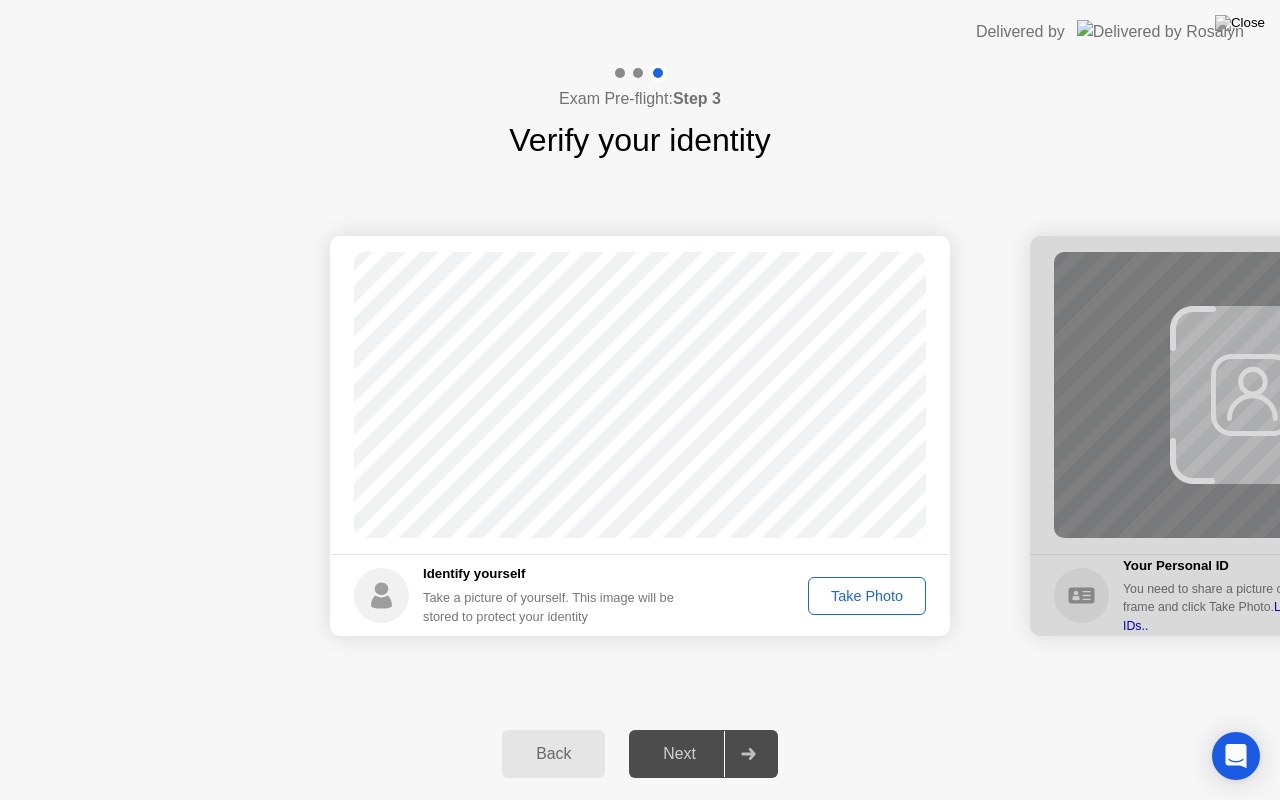 click on "Take Photo" 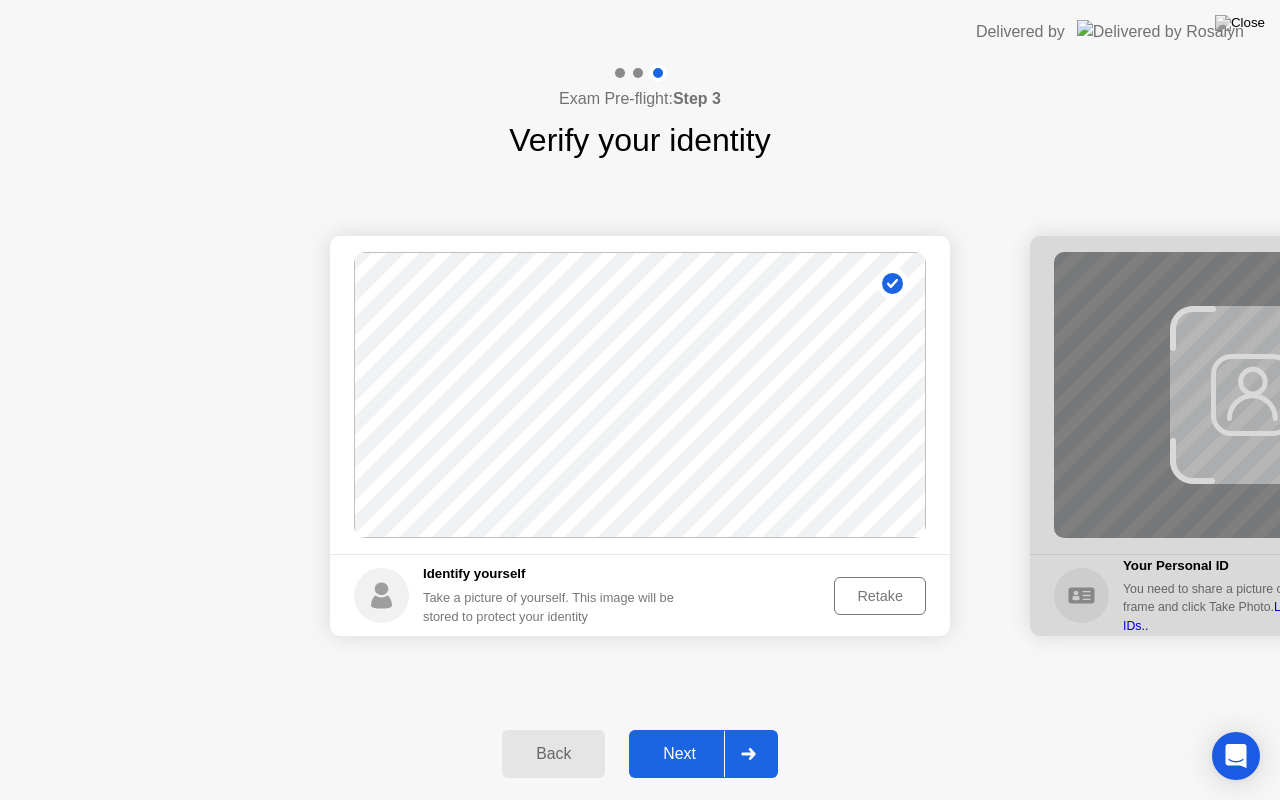 click on "Next" 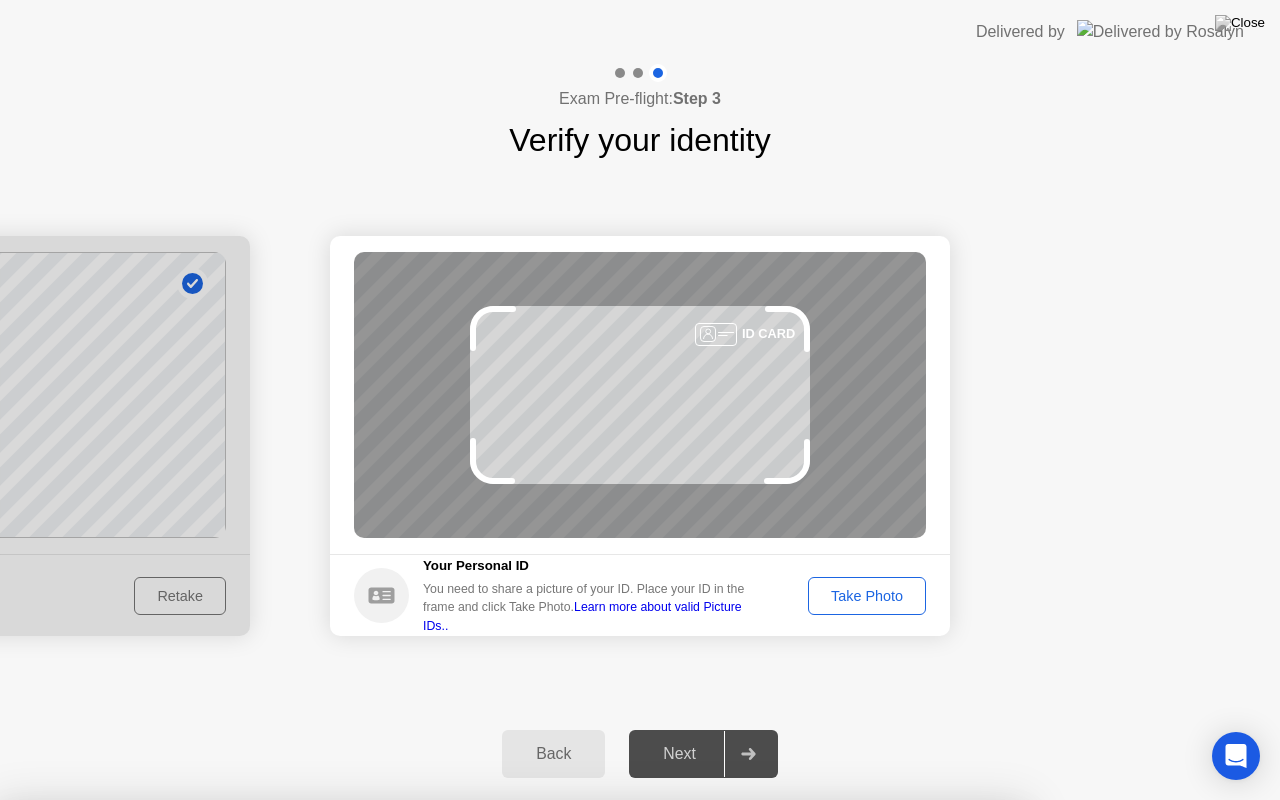 click on "Close App" at bounding box center [634, 1030] 